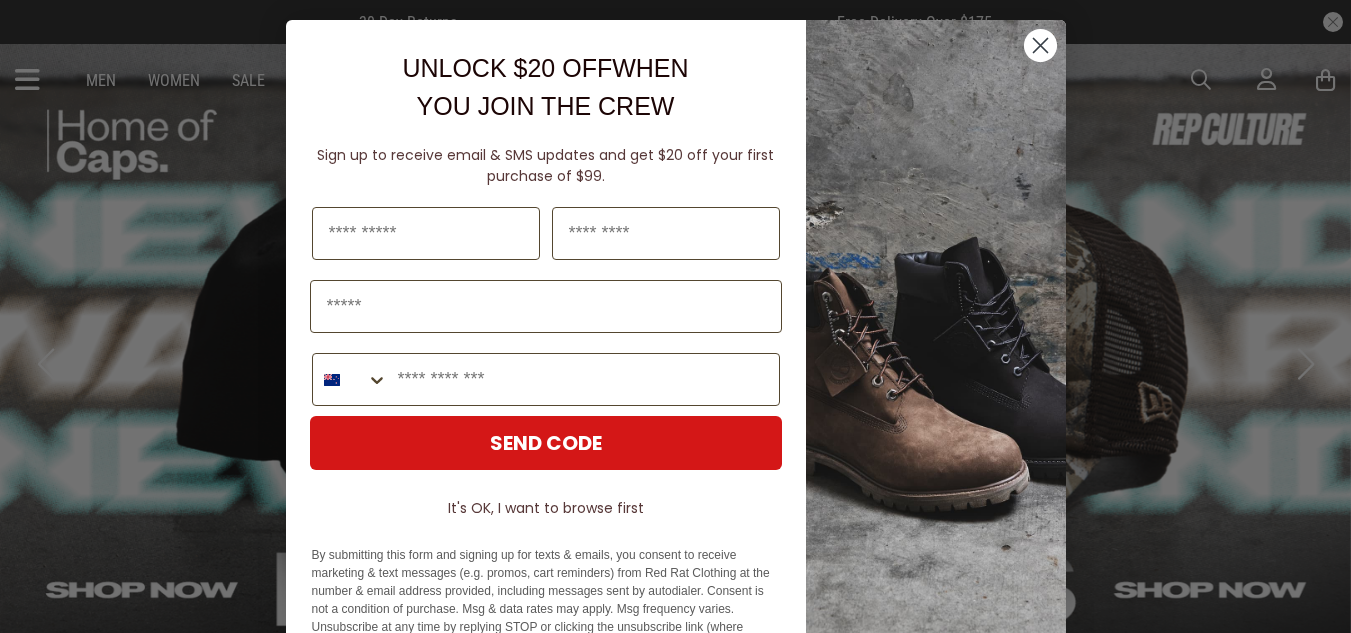 scroll, scrollTop: 0, scrollLeft: 0, axis: both 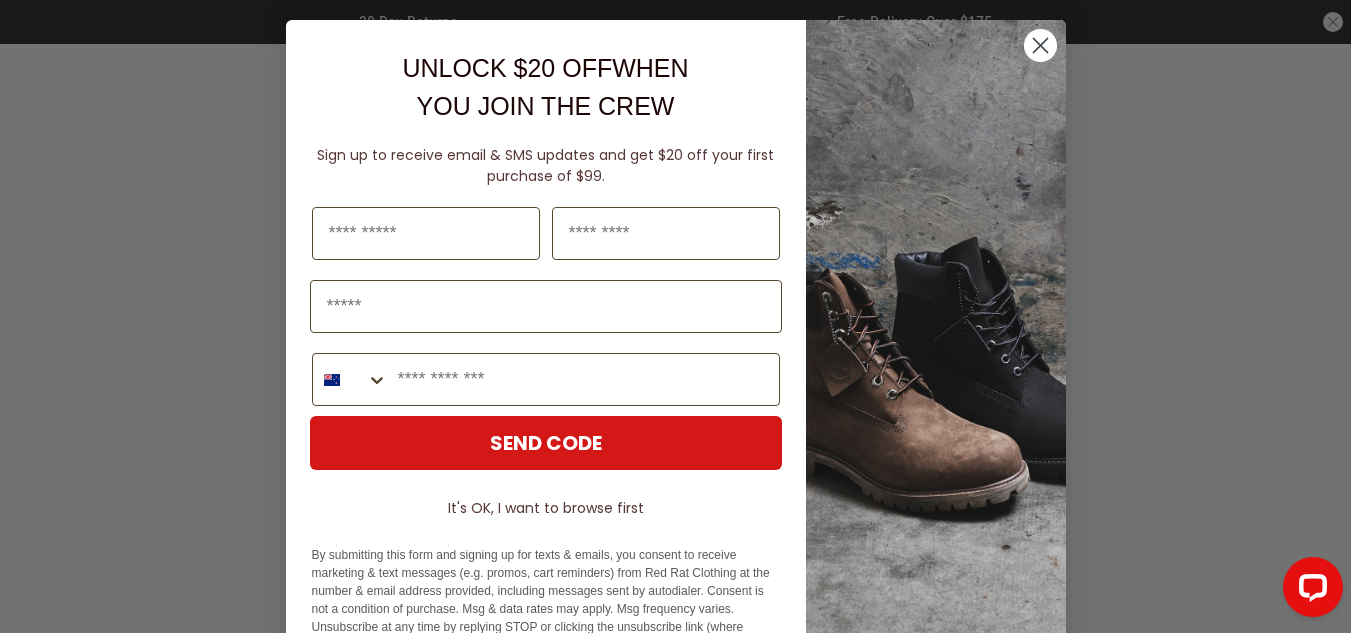 drag, startPoint x: 1038, startPoint y: 41, endPoint x: 1062, endPoint y: 3, distance: 44.94441 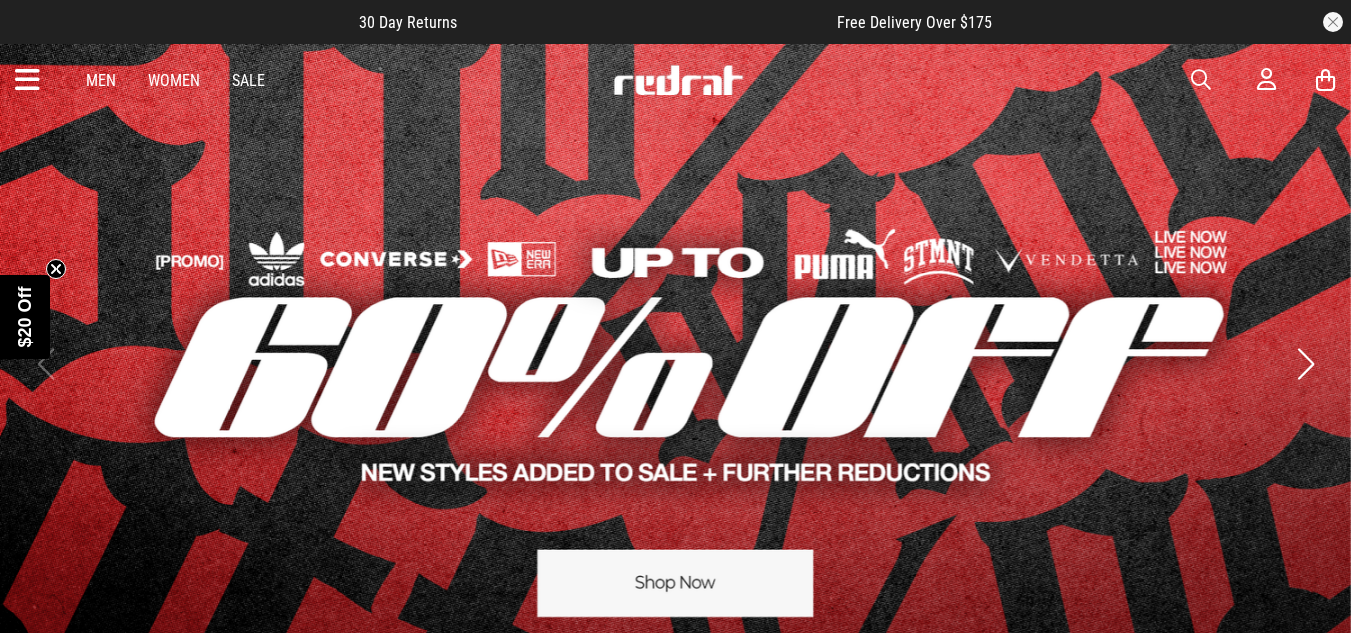 scroll, scrollTop: 0, scrollLeft: 0, axis: both 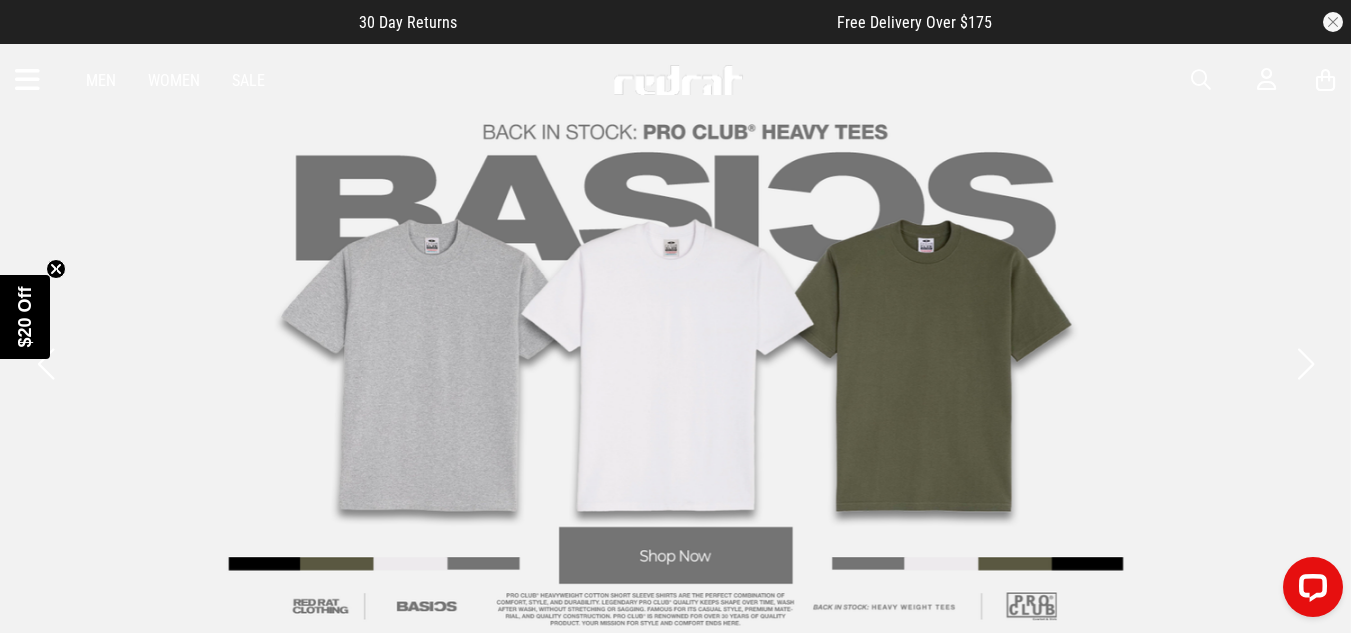 click at bounding box center (1201, 80) 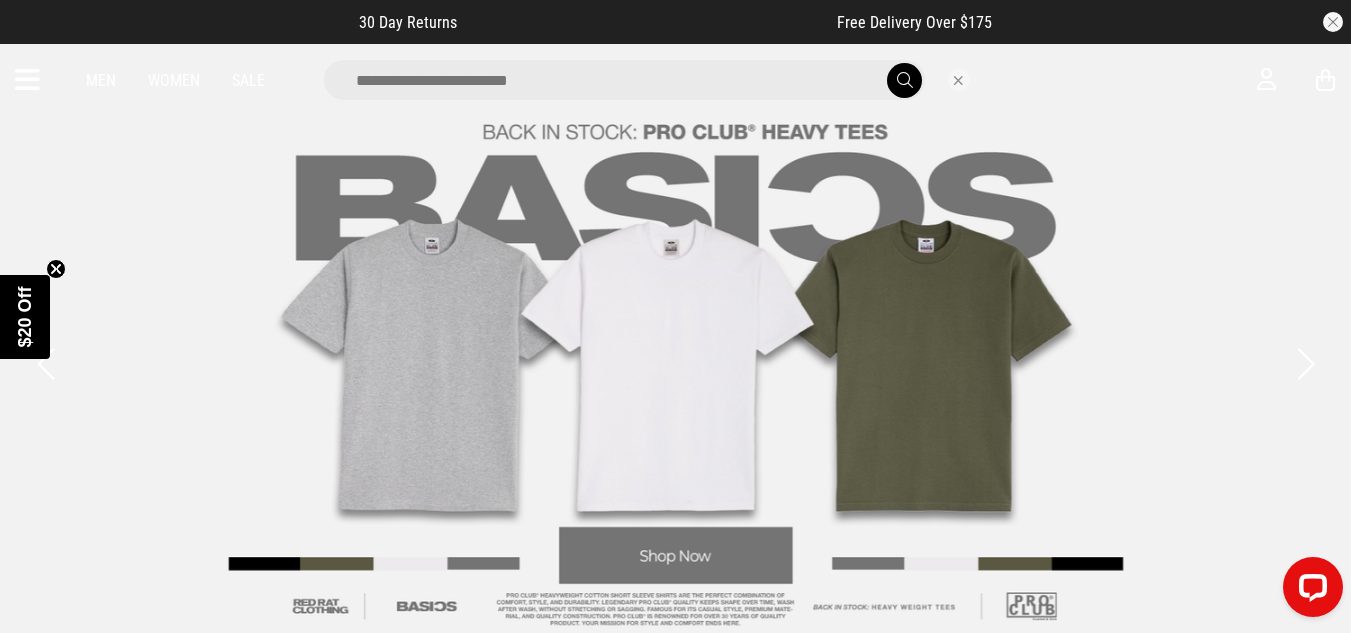 click at bounding box center [624, 80] 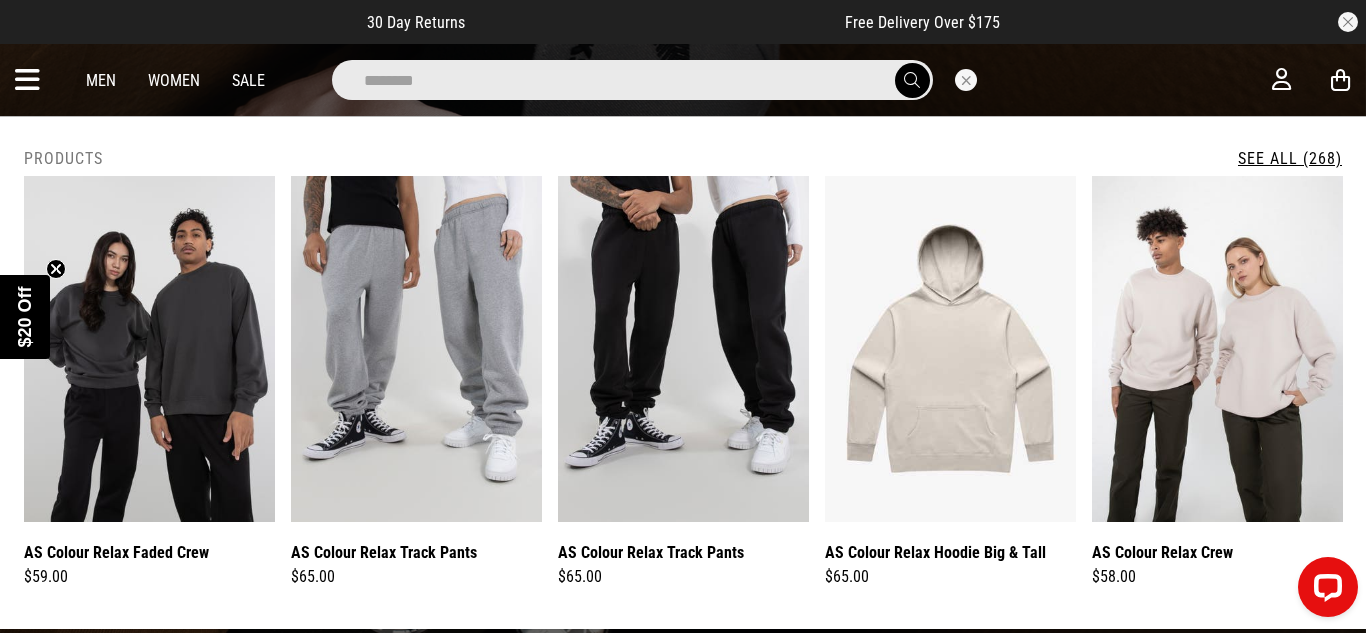 type on "********" 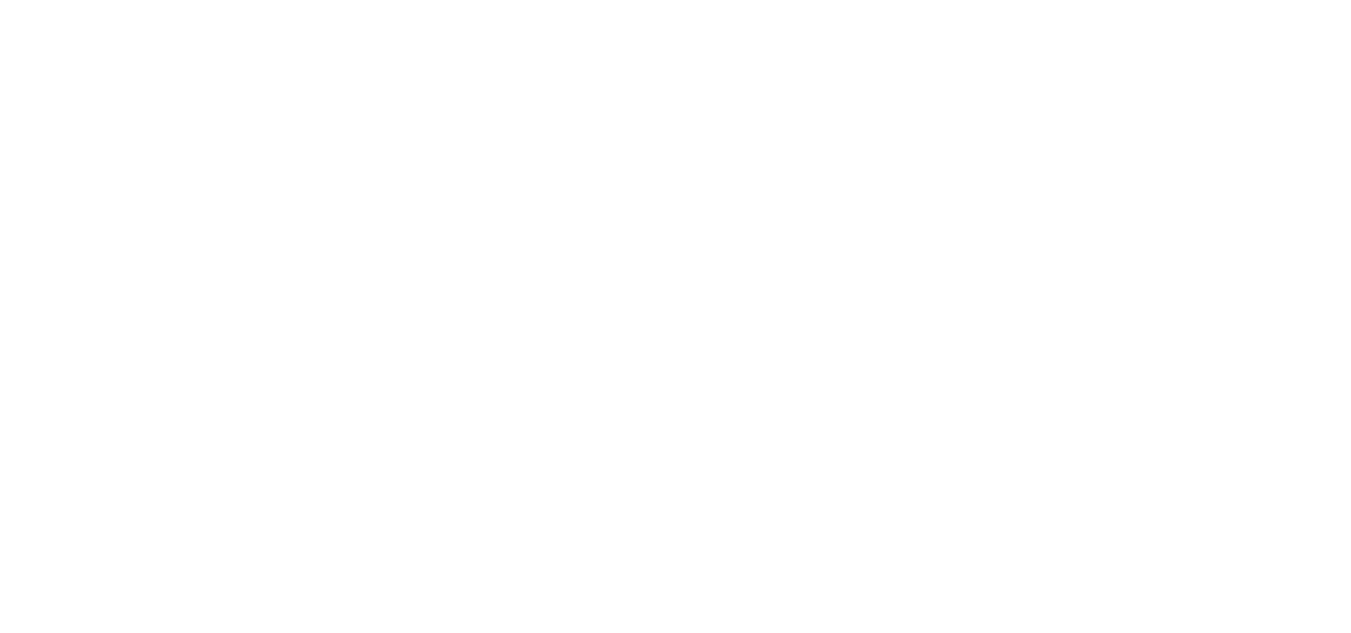 scroll, scrollTop: 0, scrollLeft: 0, axis: both 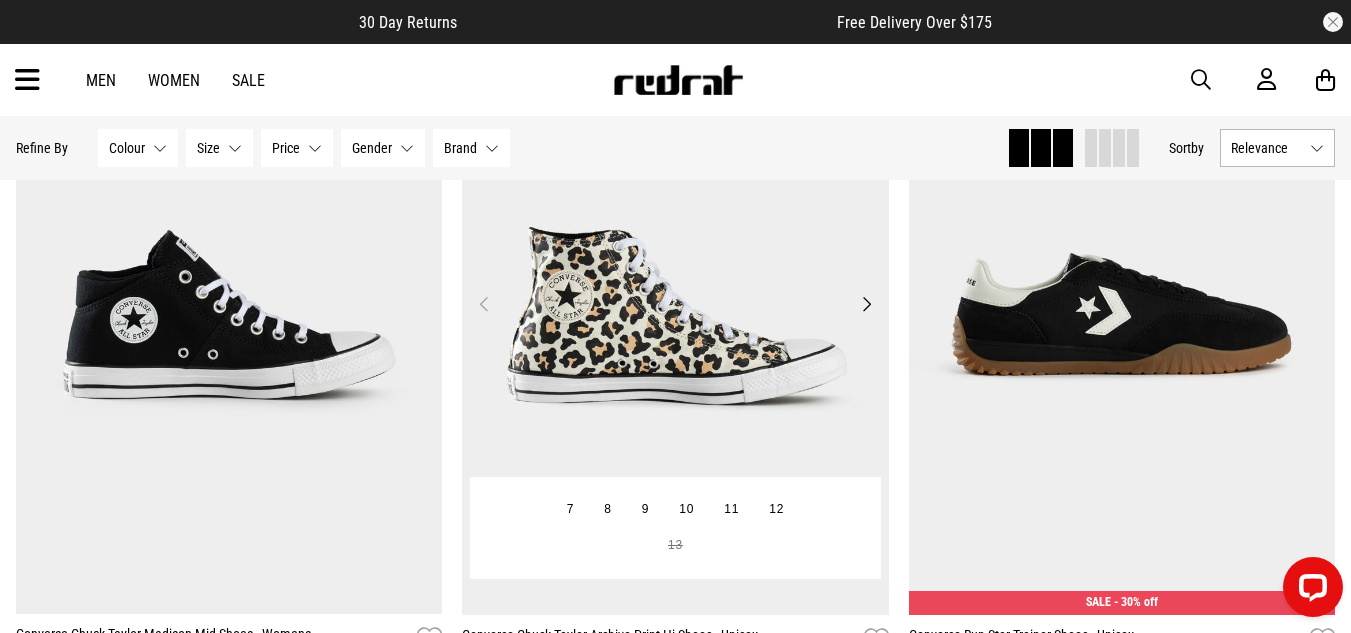 click at bounding box center (675, 316) 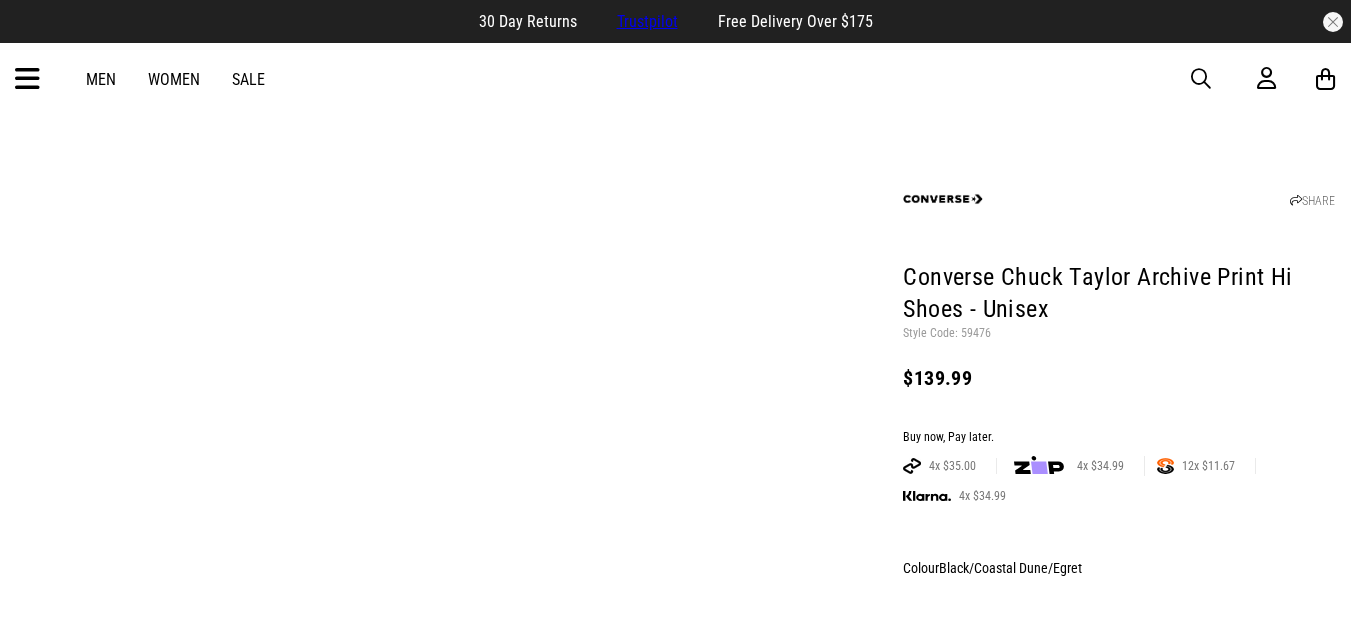 scroll, scrollTop: 0, scrollLeft: 0, axis: both 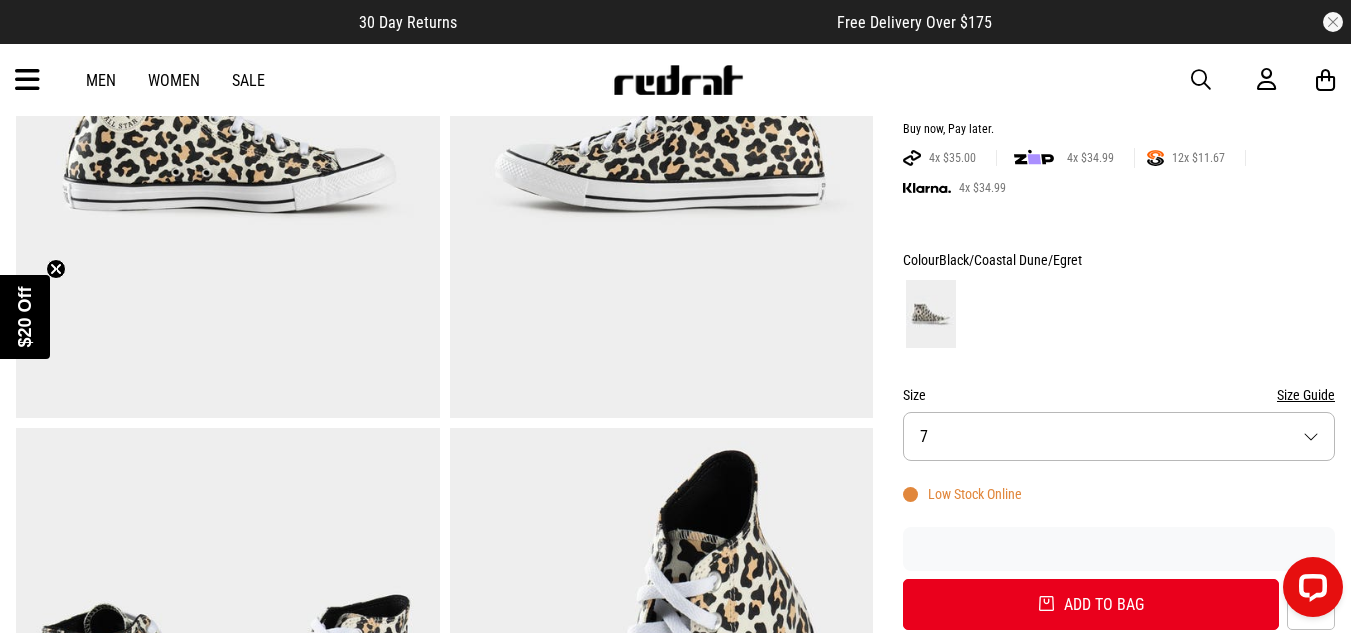 click on "Size 7" at bounding box center [1119, 436] 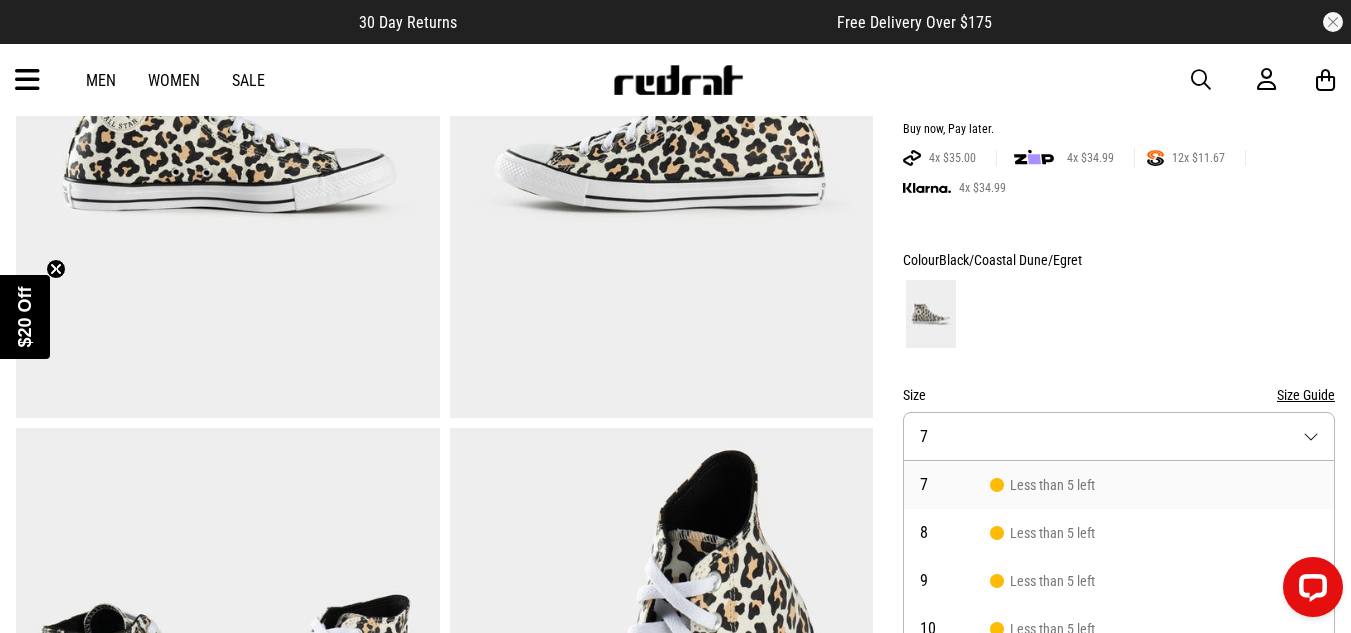 scroll, scrollTop: 449, scrollLeft: 0, axis: vertical 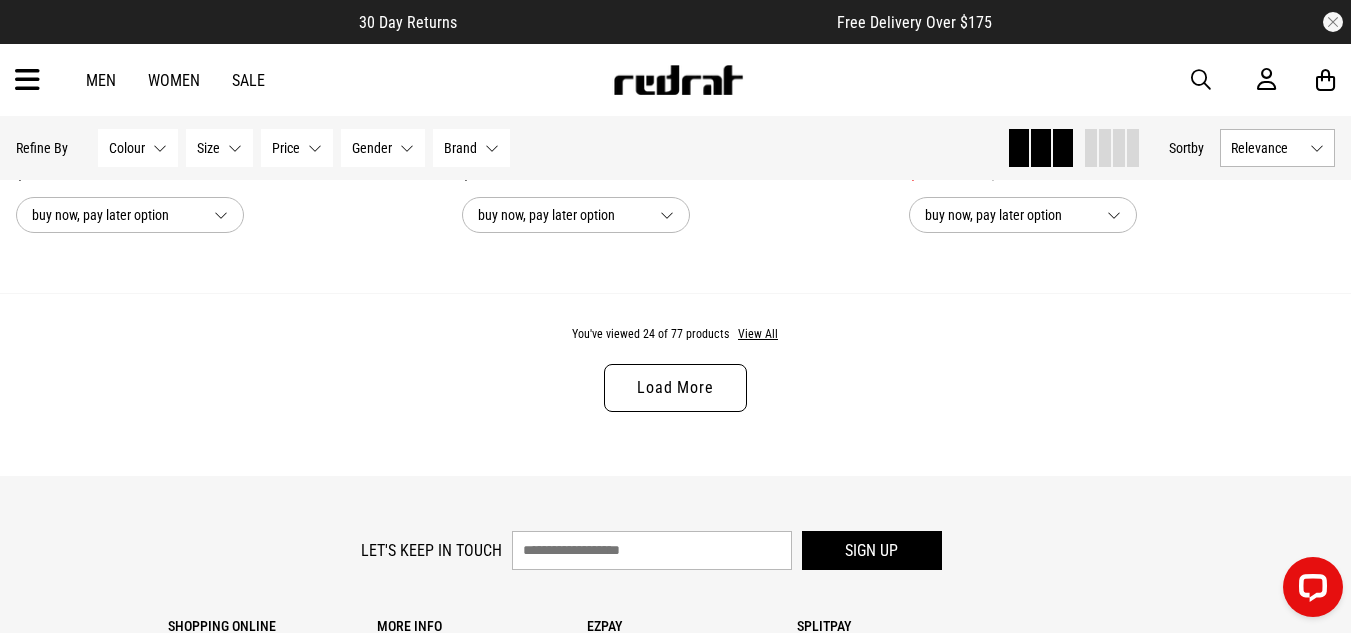 click on "Load More" at bounding box center [675, 388] 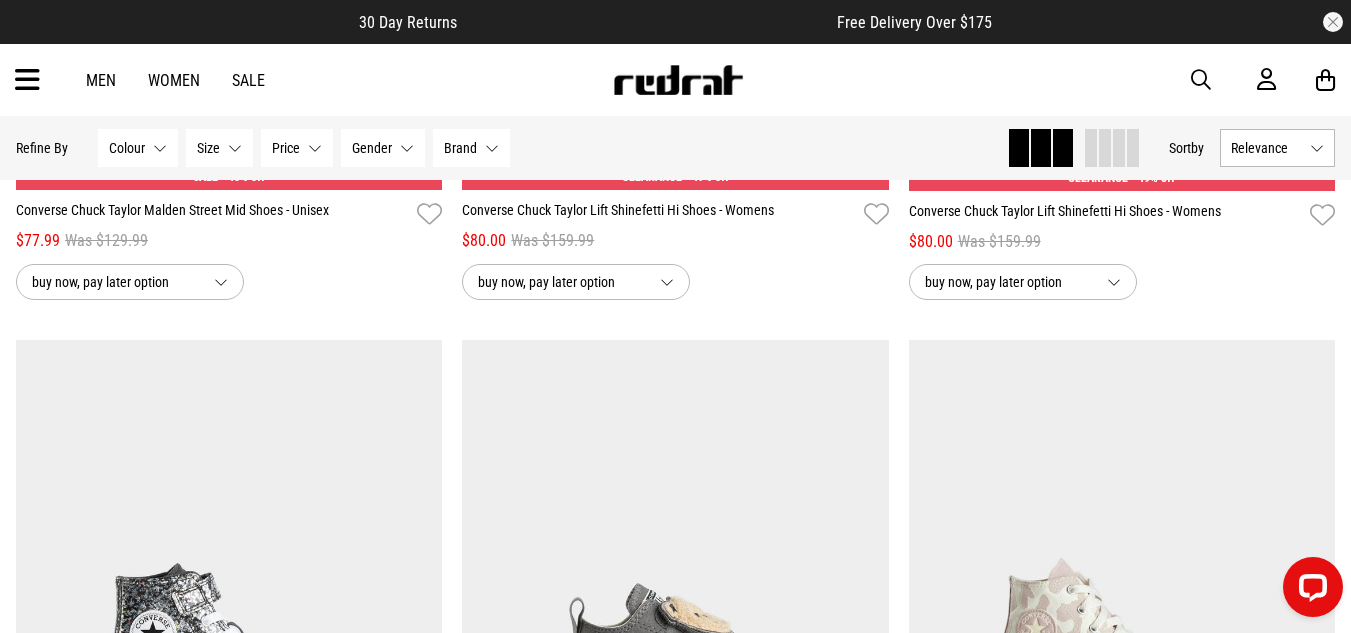scroll, scrollTop: 6854, scrollLeft: 0, axis: vertical 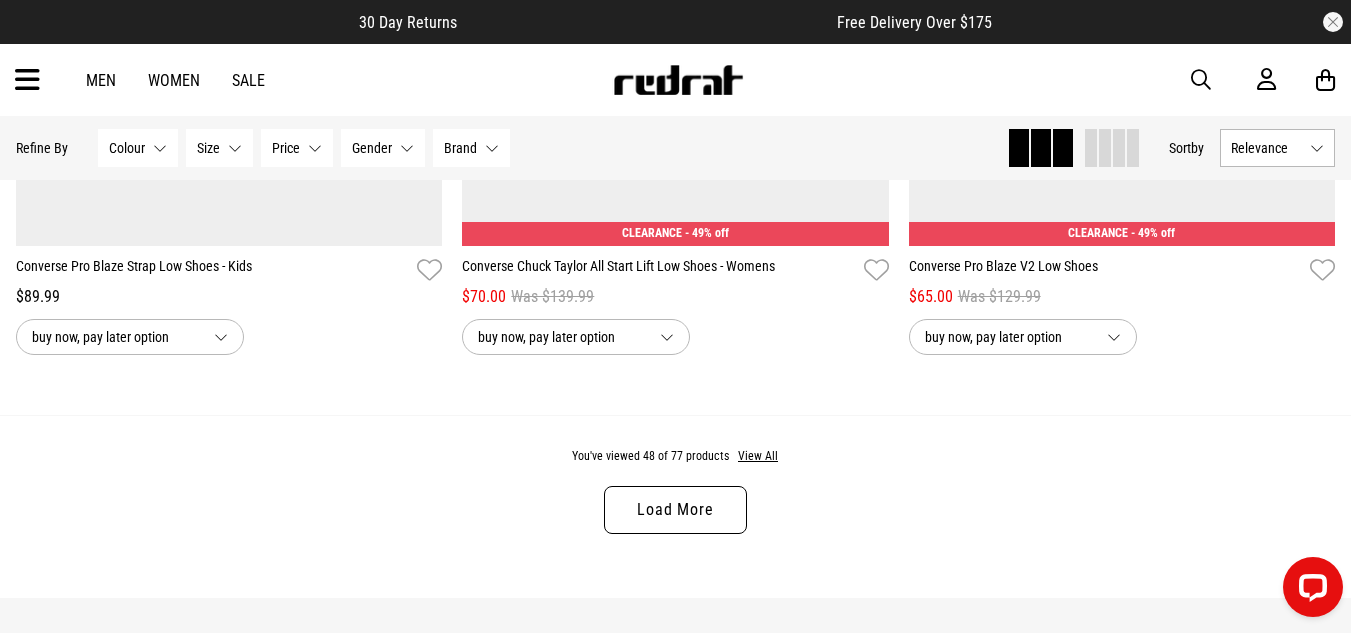 click on "Load More" at bounding box center (675, 510) 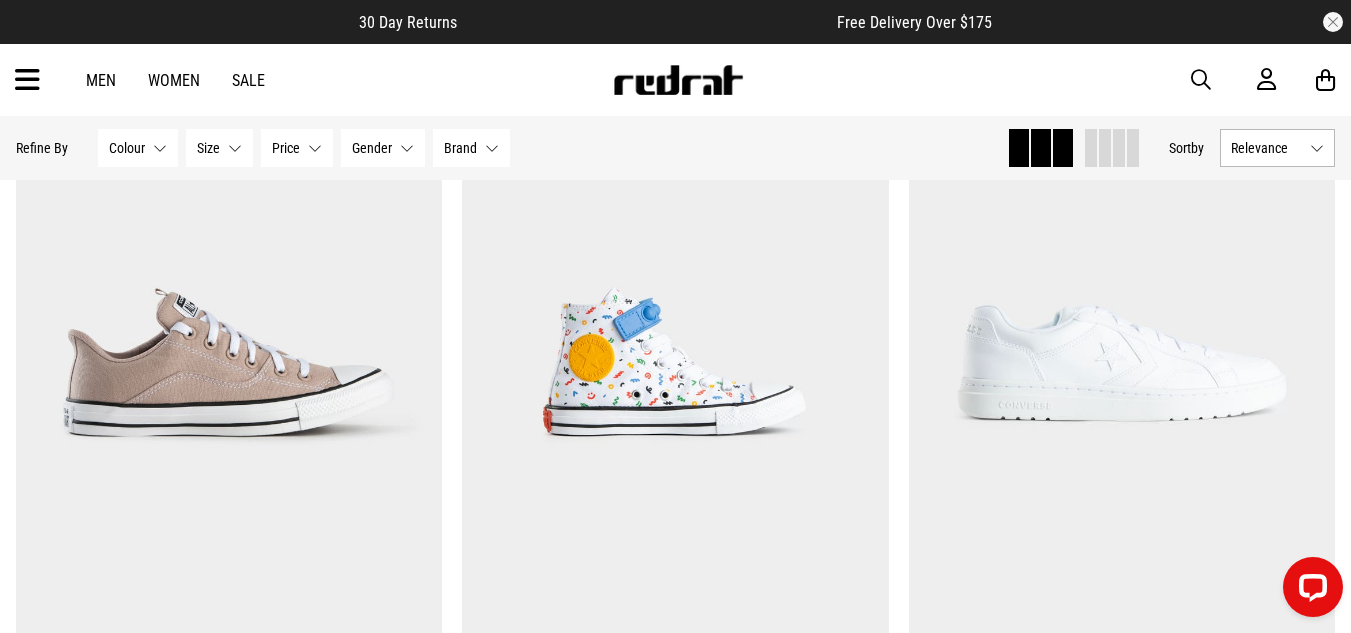 scroll, scrollTop: 12222, scrollLeft: 0, axis: vertical 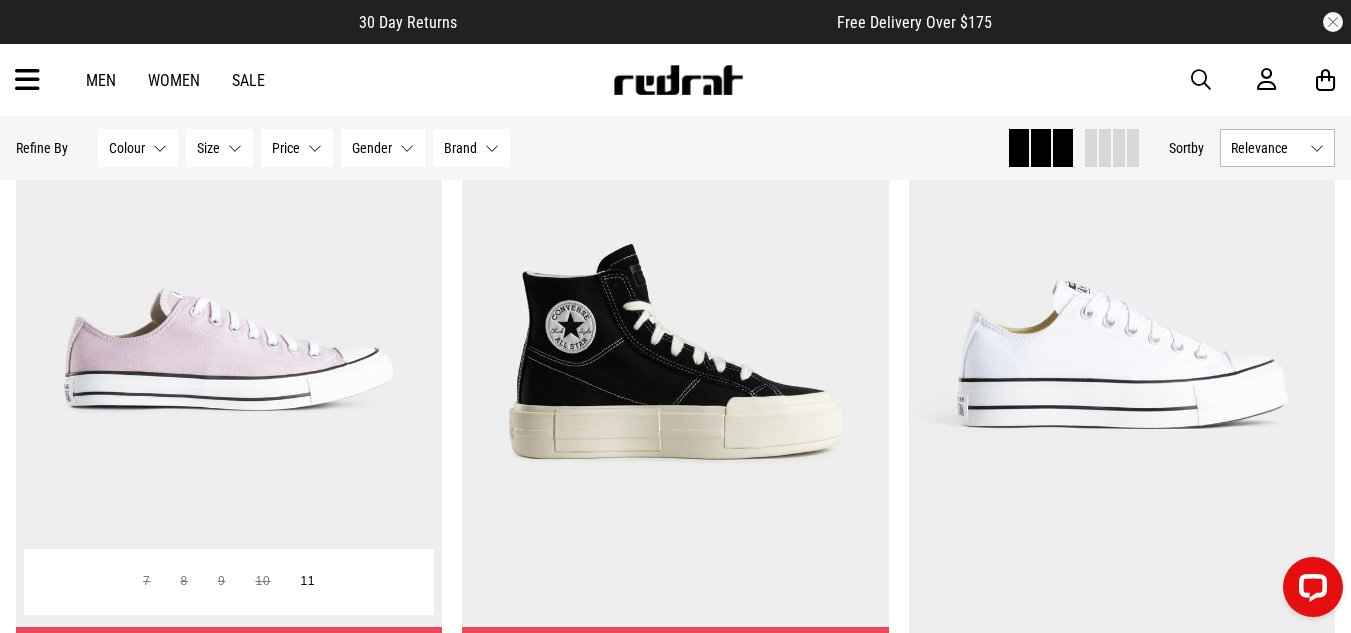 click at bounding box center [229, 352] 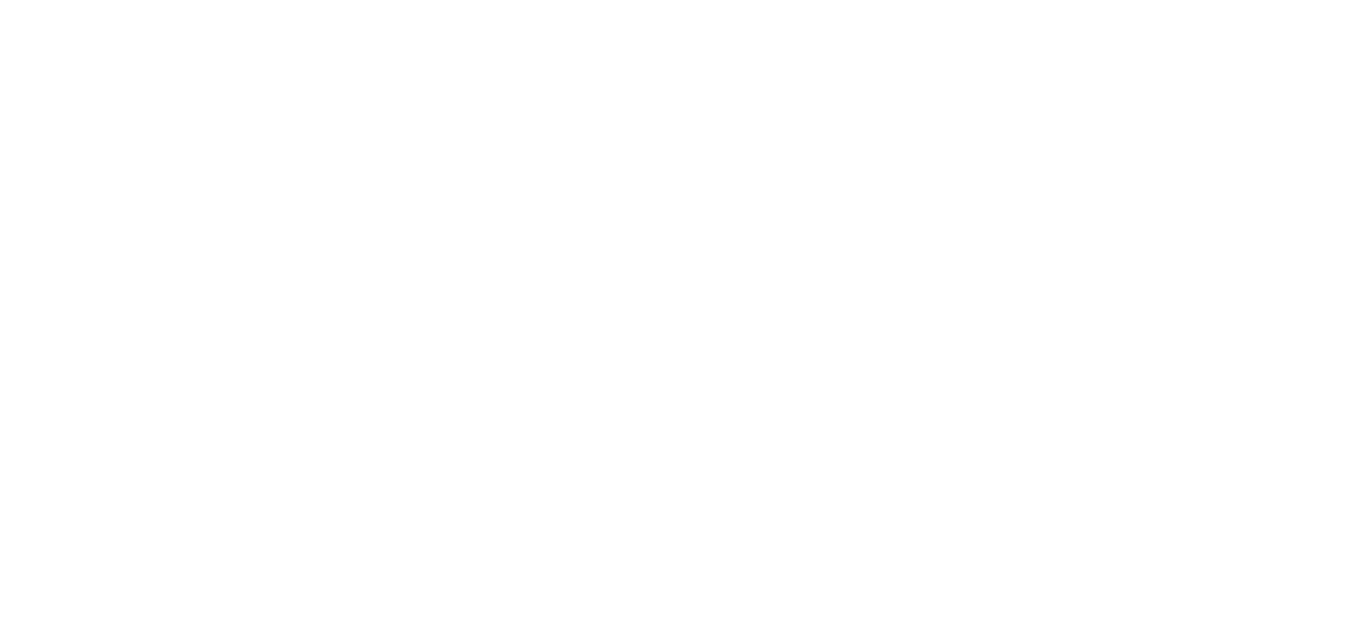 scroll, scrollTop: 0, scrollLeft: 0, axis: both 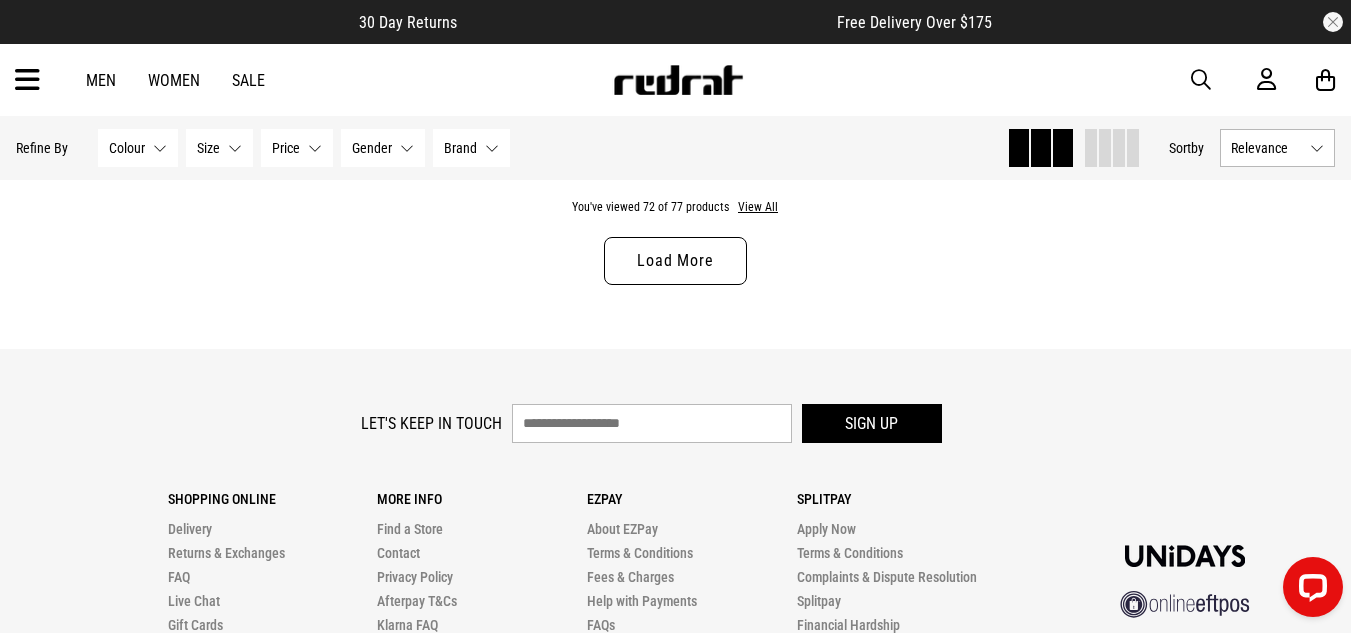 click on "Load More" at bounding box center (675, 261) 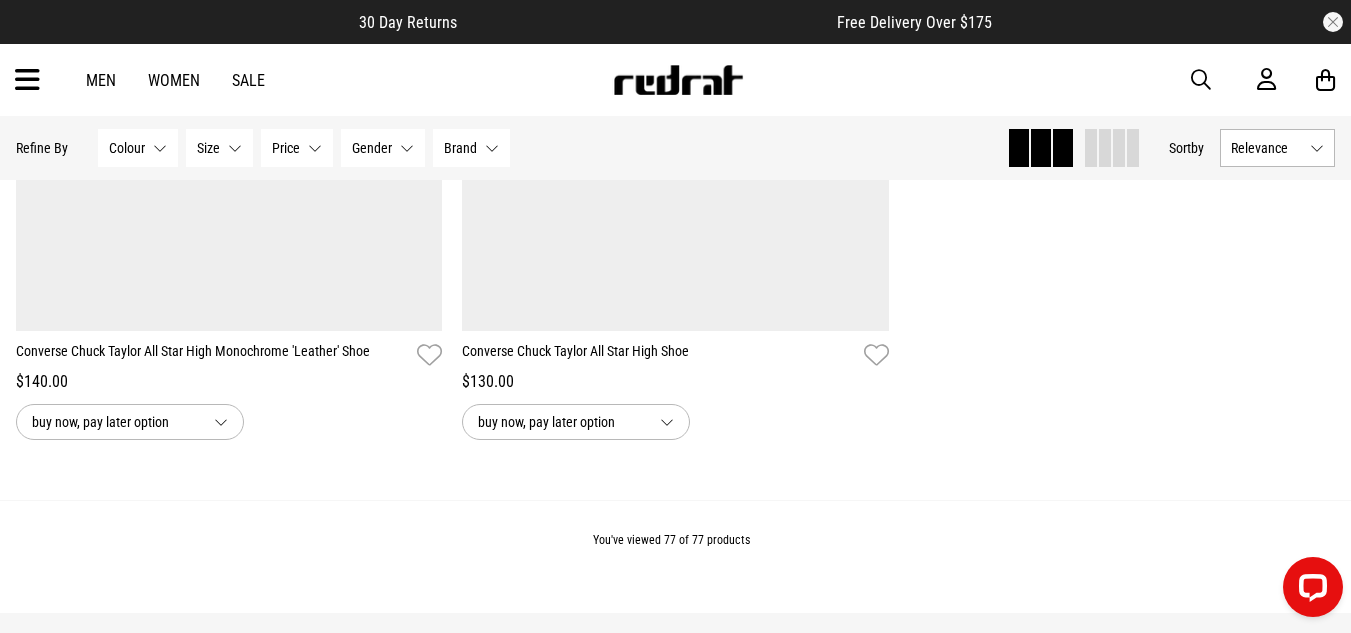 scroll, scrollTop: 7456, scrollLeft: 0, axis: vertical 